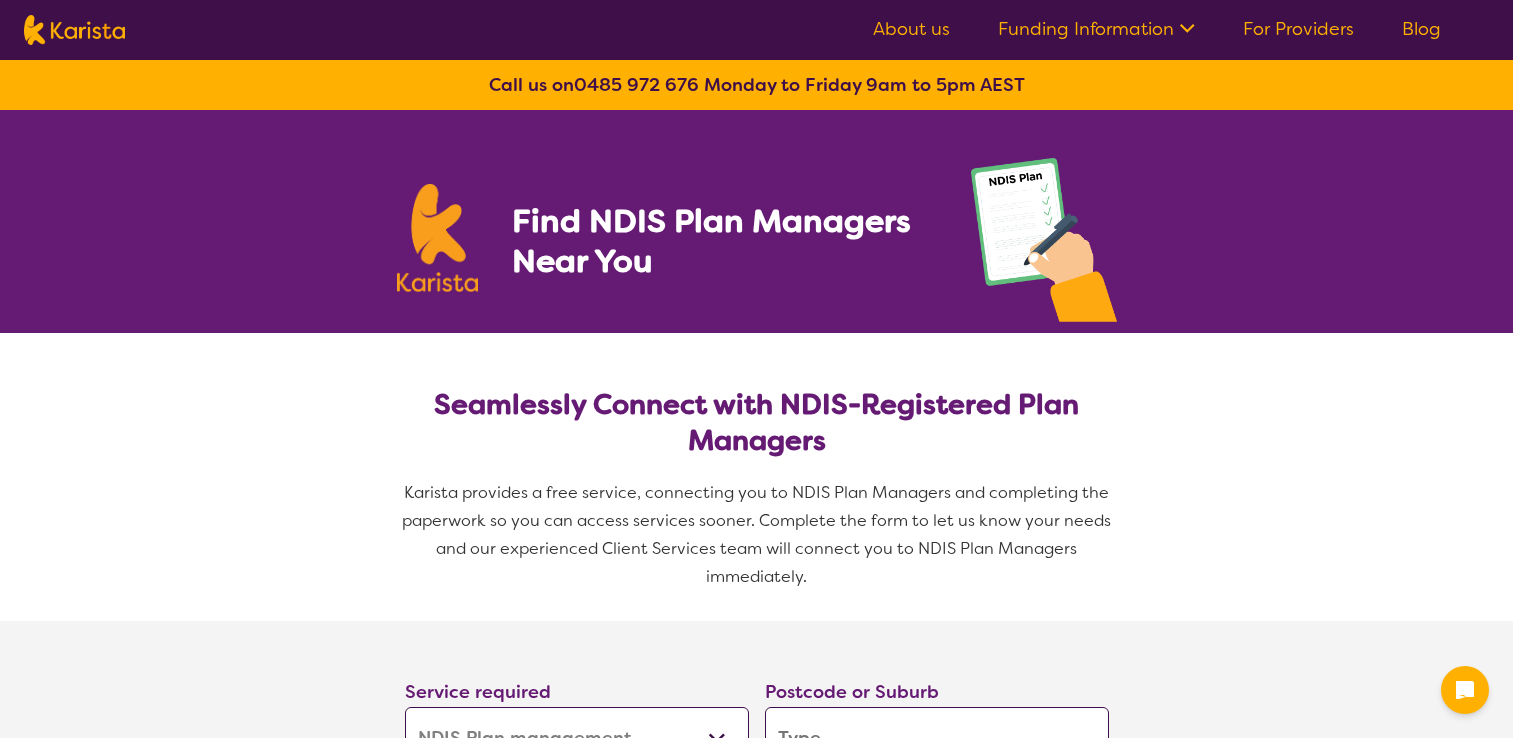 select on "NDIS Plan management" 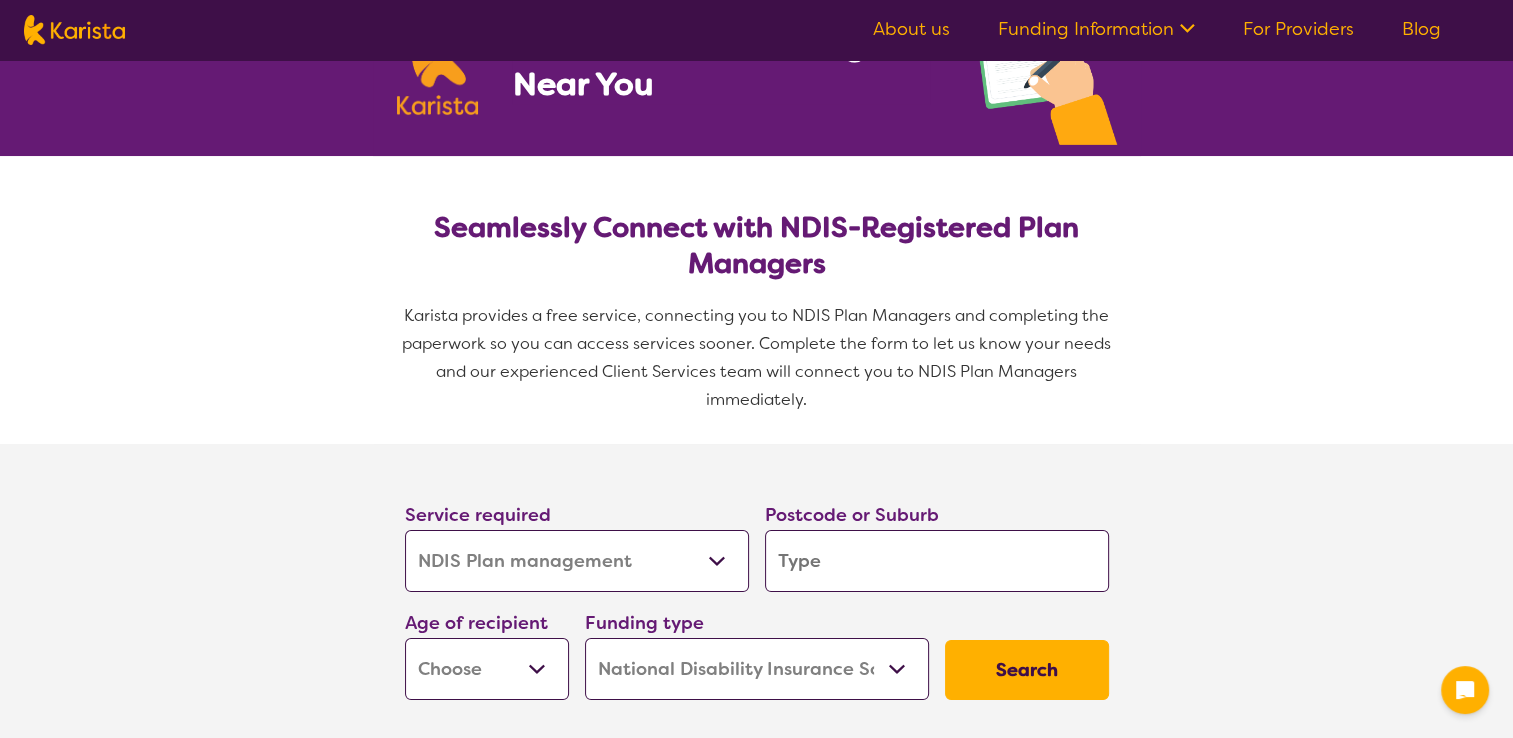 scroll, scrollTop: 200, scrollLeft: 0, axis: vertical 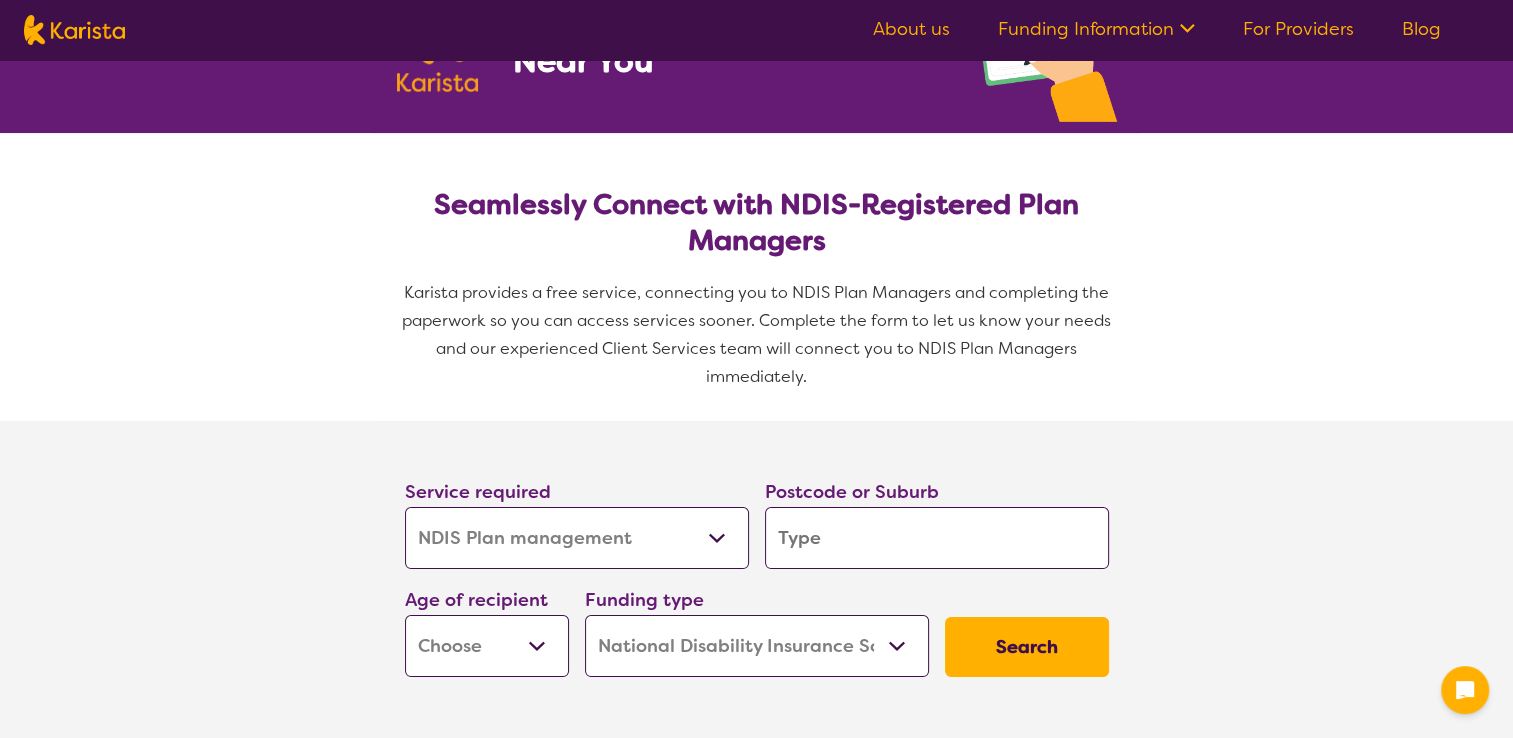 click on "Allied Health Assistant Assessment (ADHD or Autism) Behaviour support Counselling Dietitian Domestic and home help Employment Support Exercise physiology Home Care Package Provider Key Worker NDIS Plan management NDIS Support Coordination Nursing services Occupational therapy Personal care Physiotherapy Podiatry Psychology Psychosocial Recovery Coach Respite Speech therapy Support worker Supported accommodation" at bounding box center (577, 538) 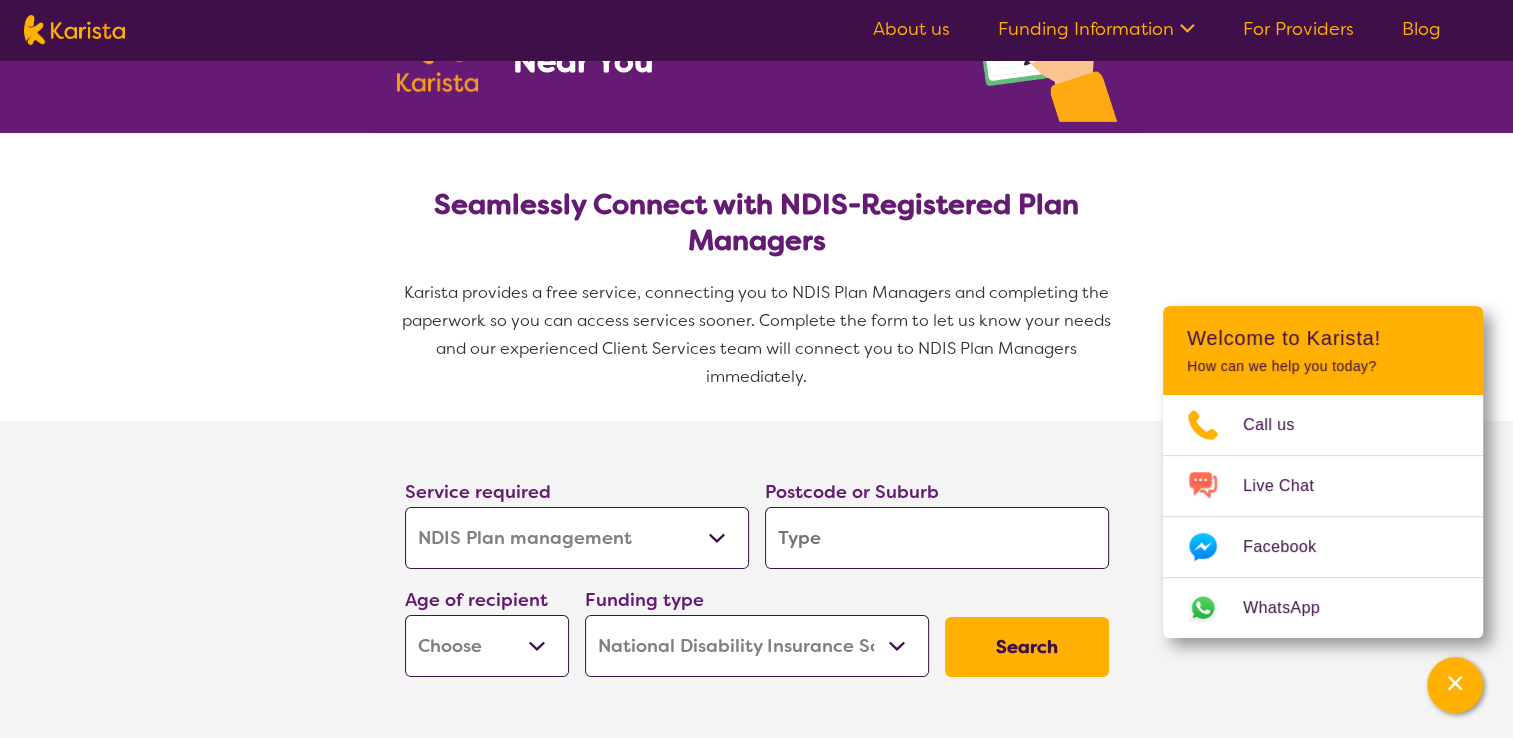 click at bounding box center (937, 538) 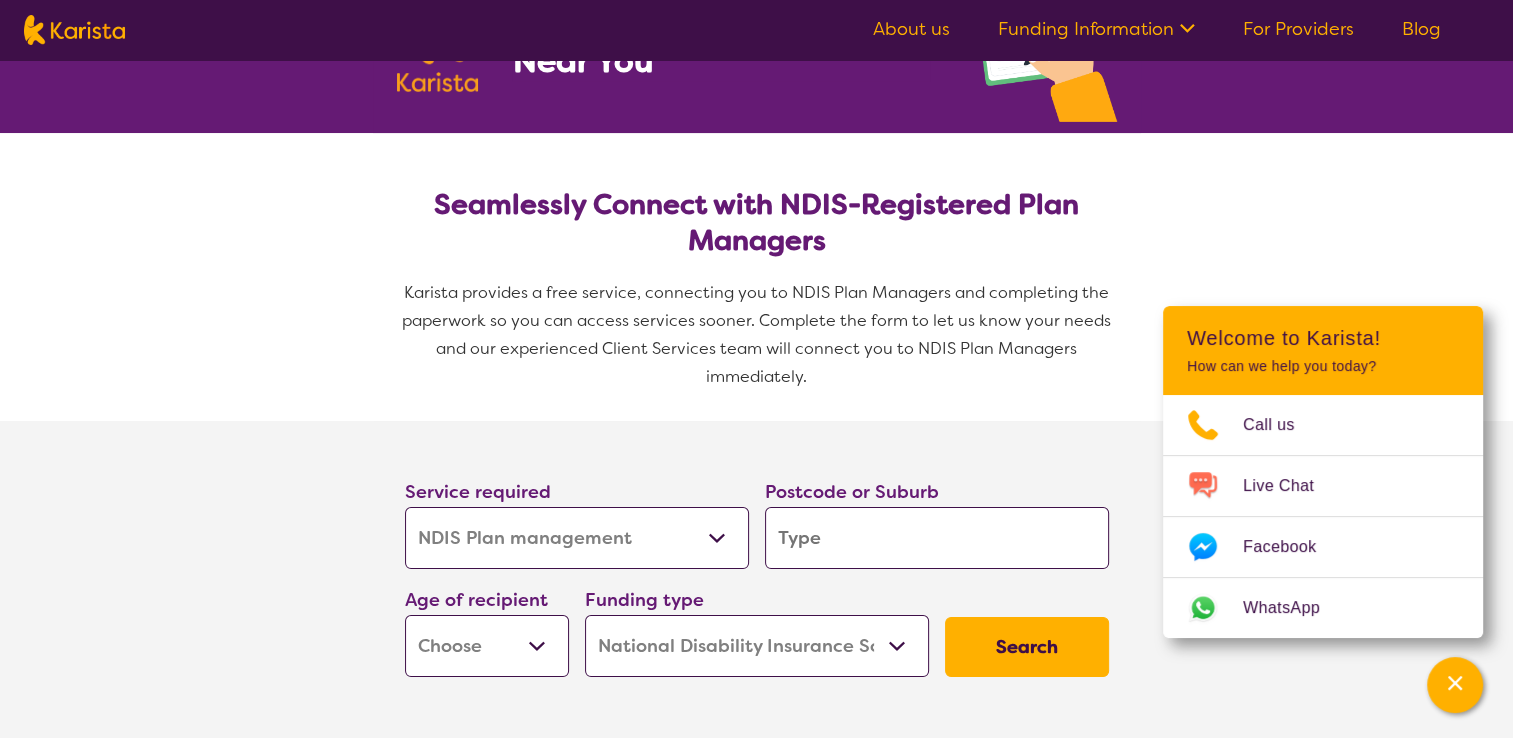 type on "3" 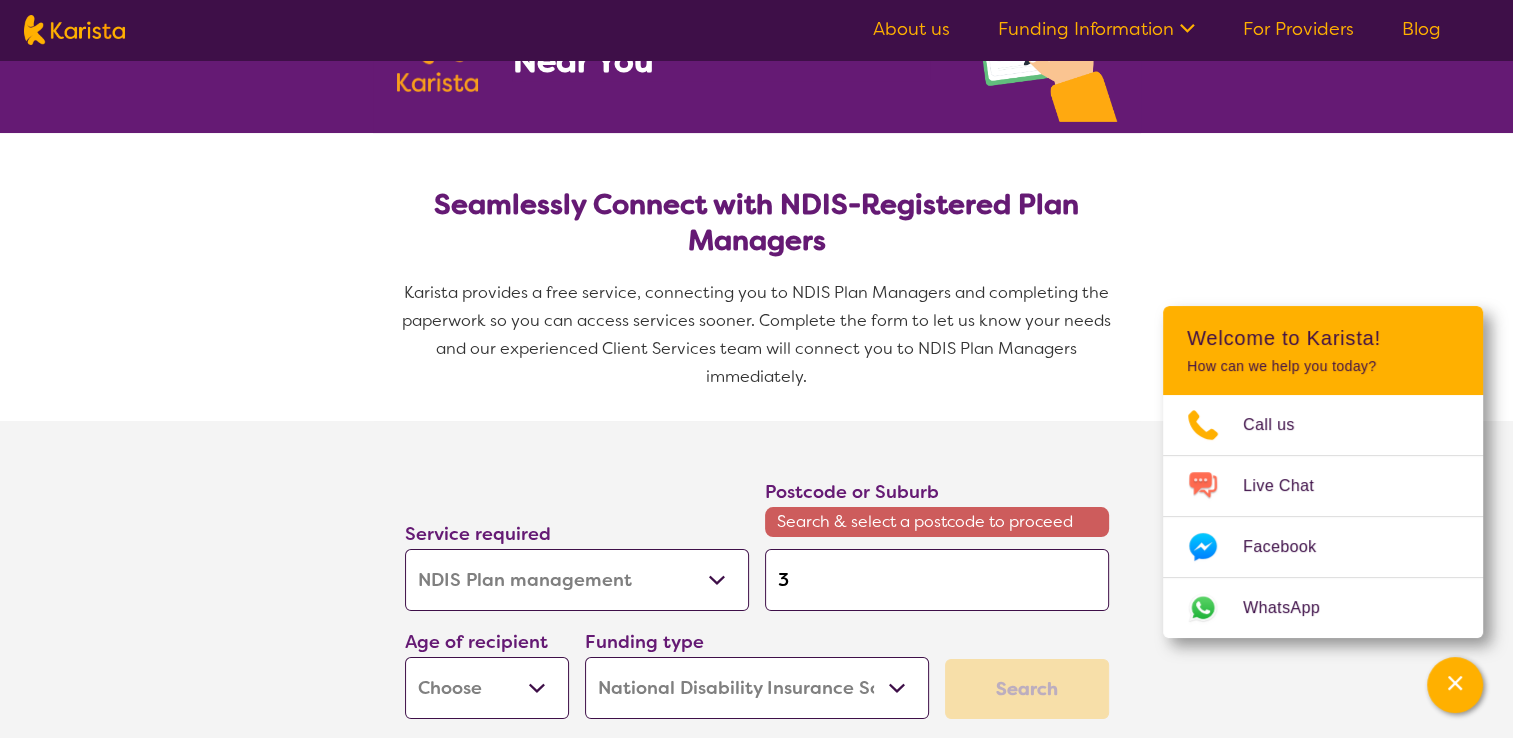 type on "[NUMBER]" 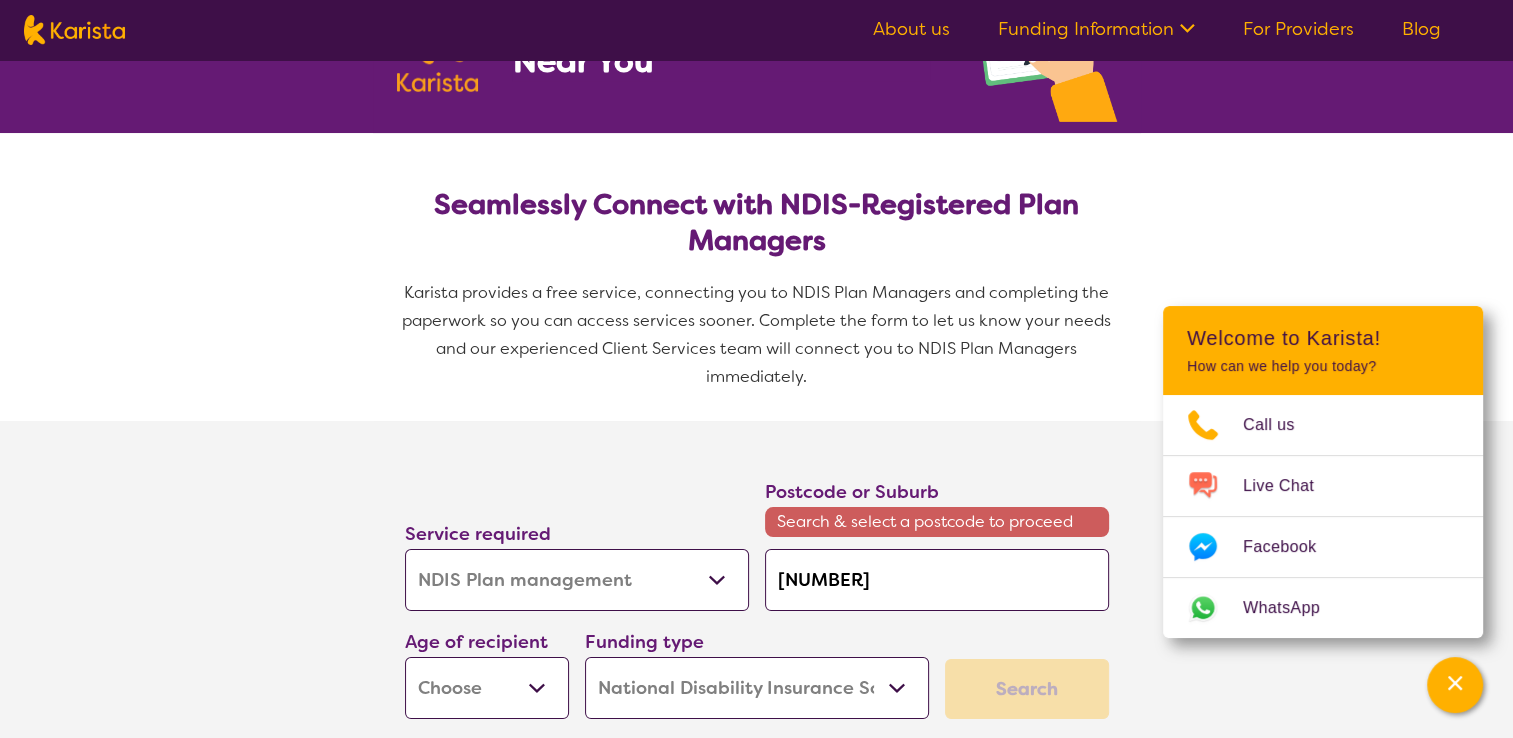 type on "[NUMBER]" 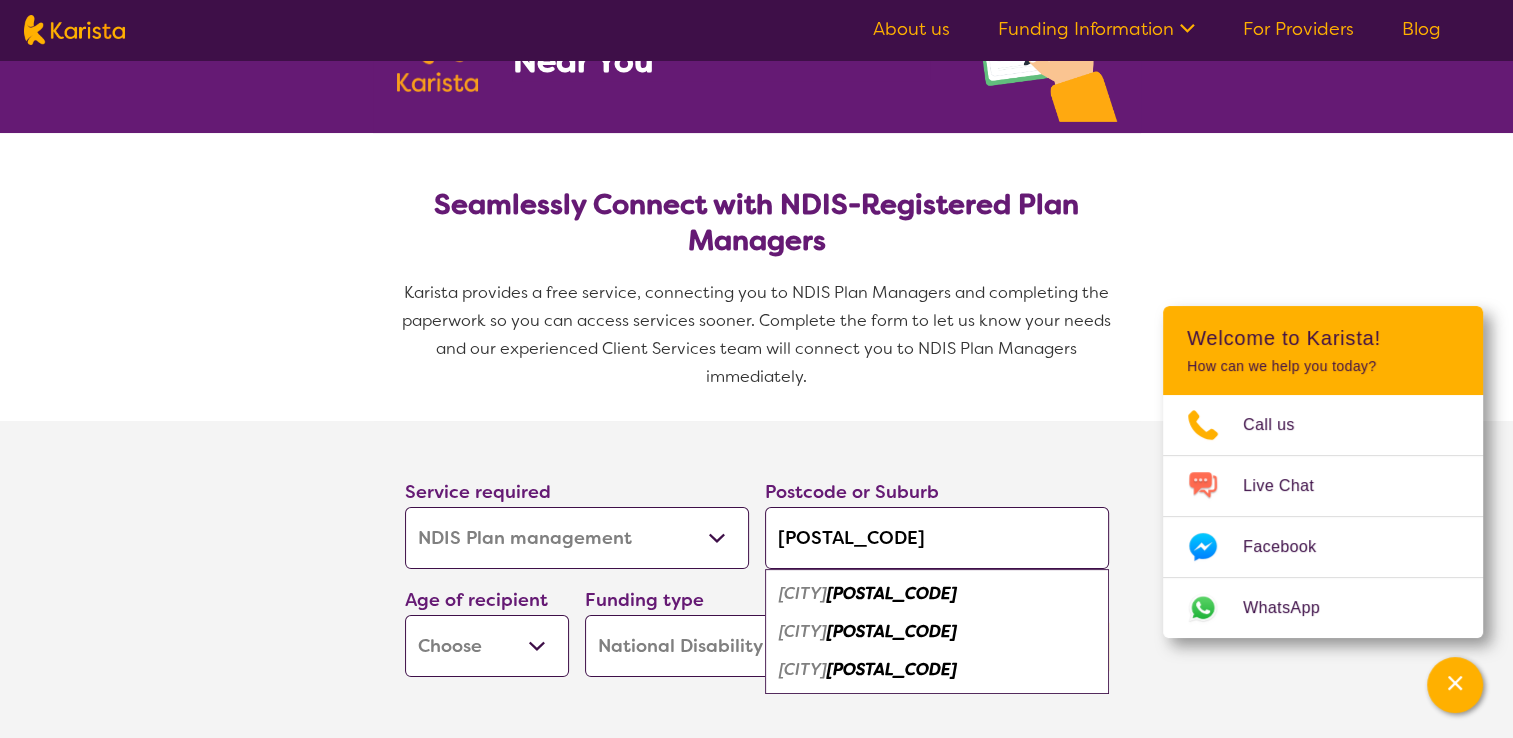 type on "[NUMBER]" 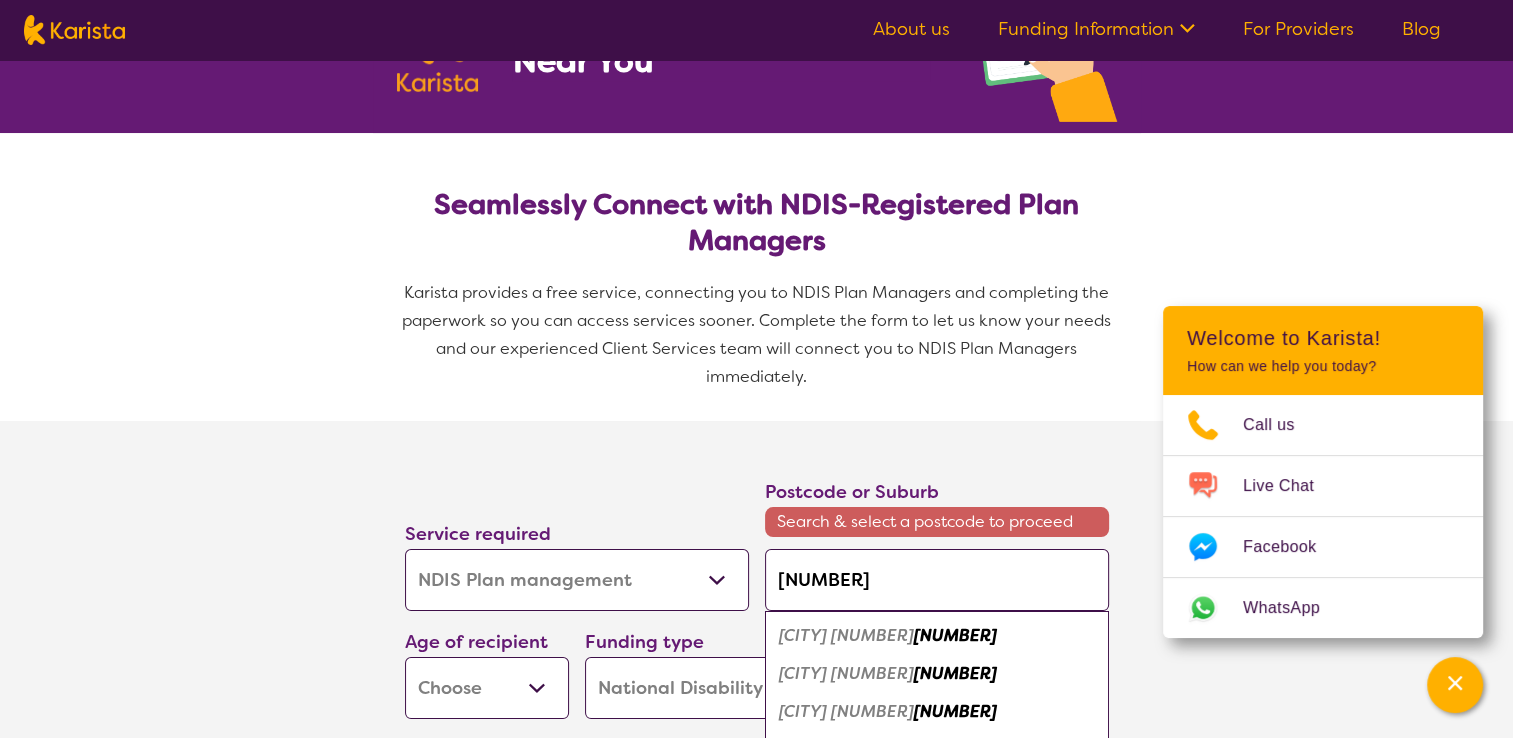 type on "[POSTAL_CODE]" 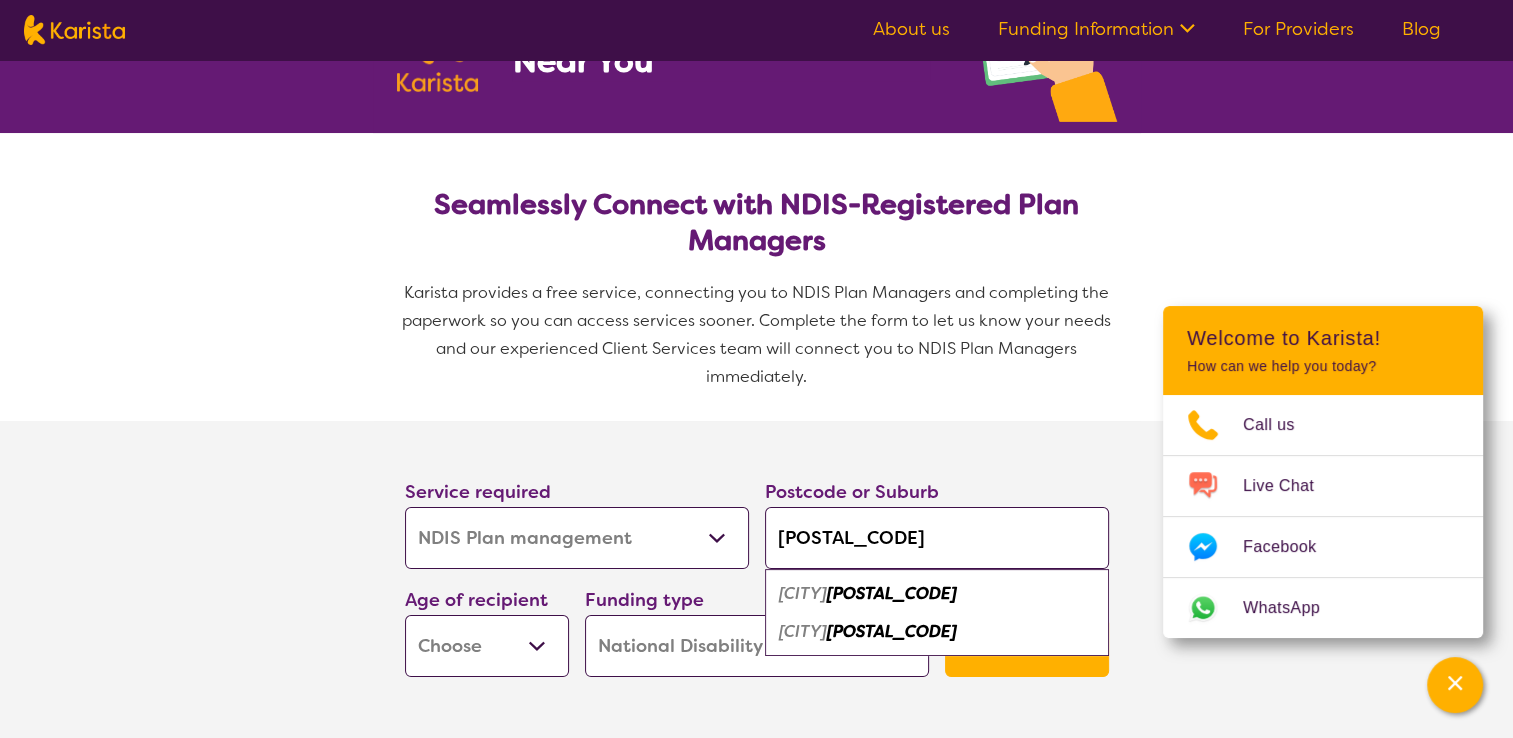 type on "[POSTAL_CODE]" 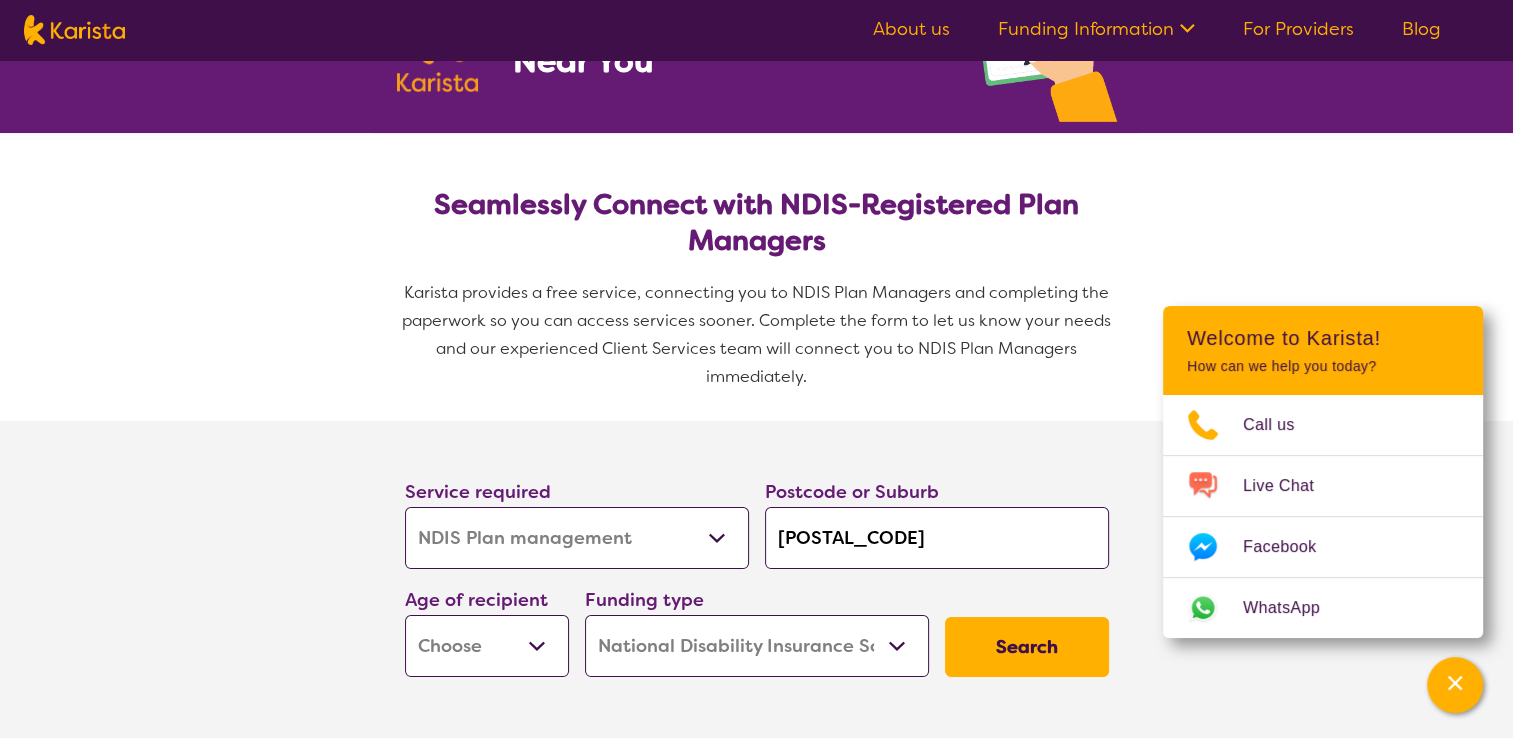 click on "Early Childhood - 0 to 9 Child - 10 to 11 Adolescent - 12 to 17 Adult - 18 to 64 Aged - 65+" at bounding box center (487, 646) 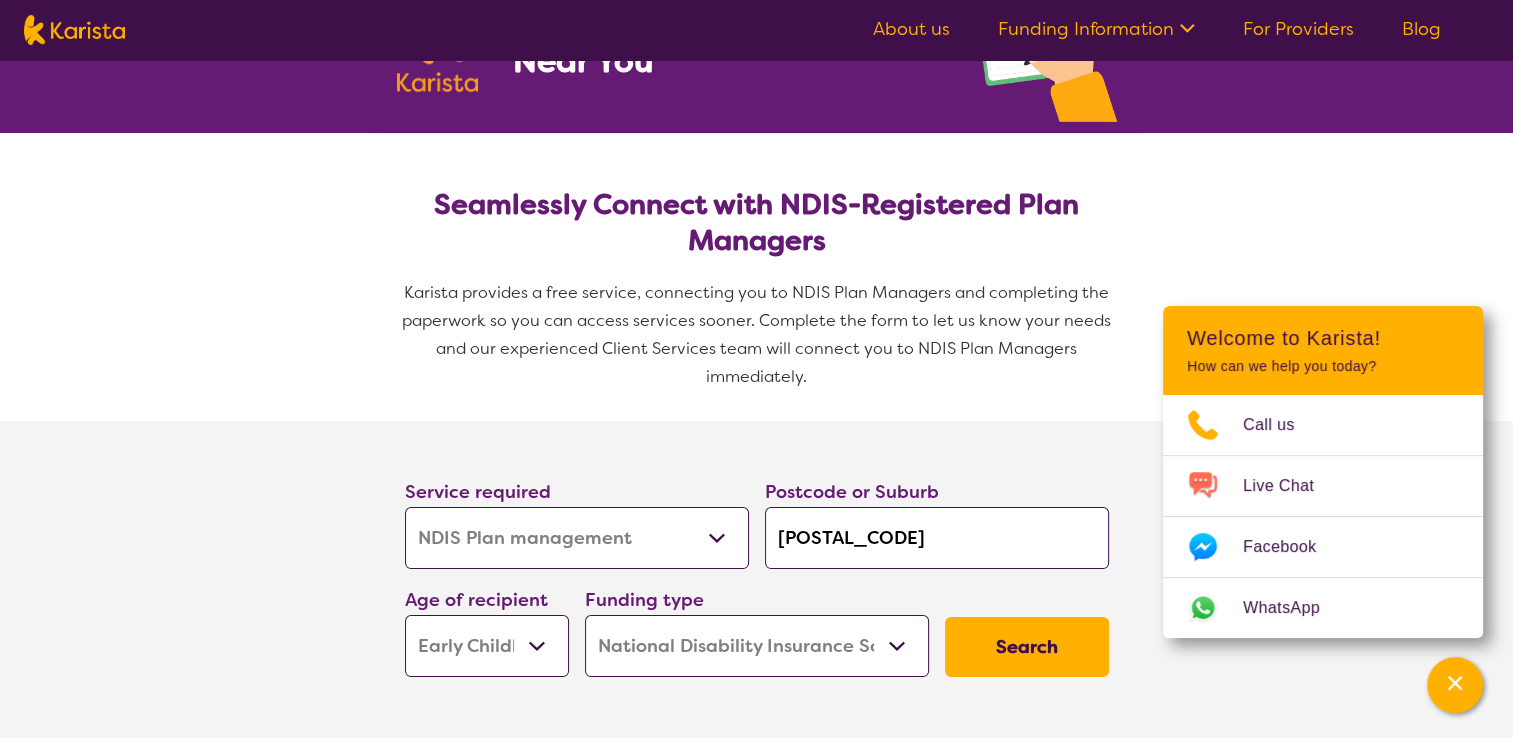 click on "Early Childhood - 0 to 9 Child - 10 to 11 Adolescent - 12 to 17 Adult - 18 to 64 Aged - 65+" at bounding box center [487, 646] 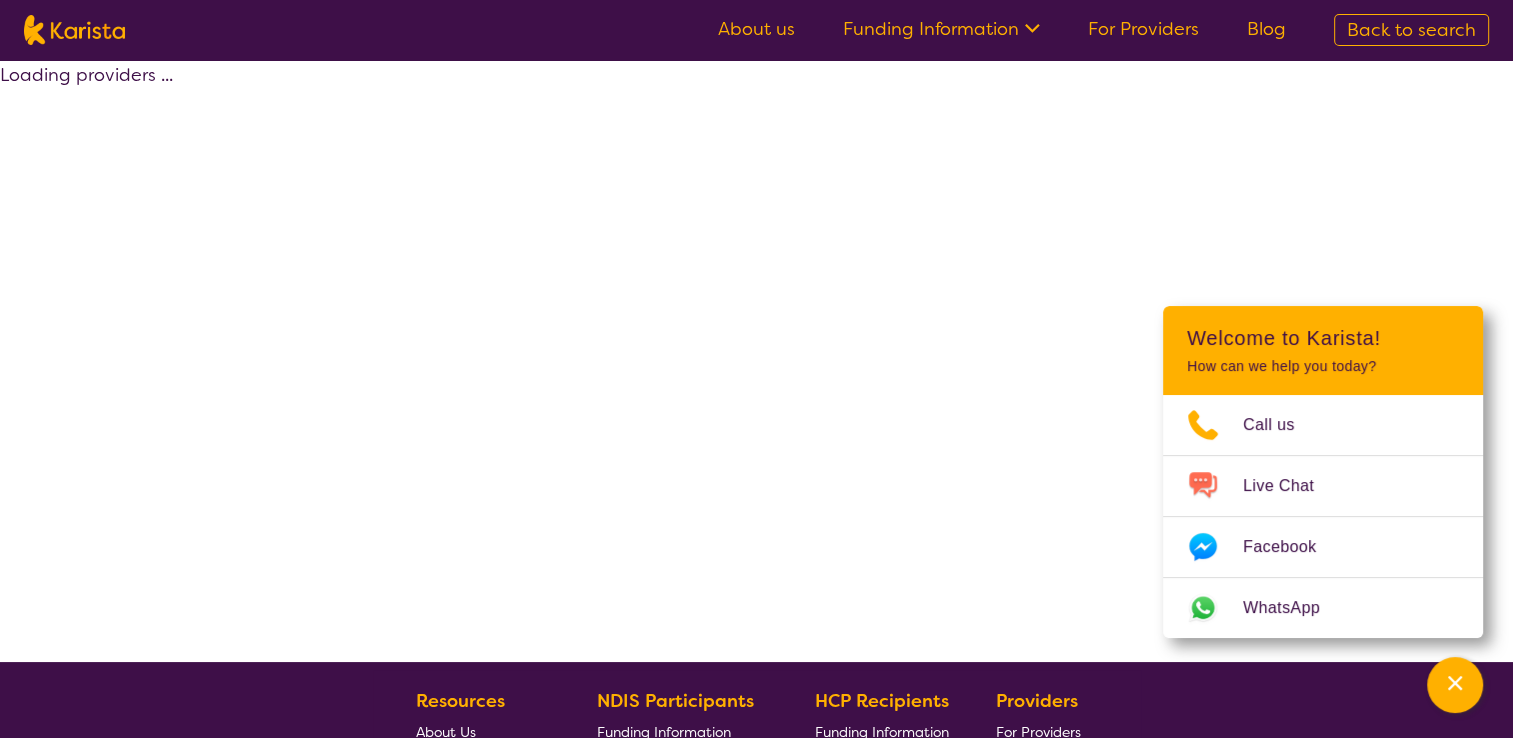 select on "by_score" 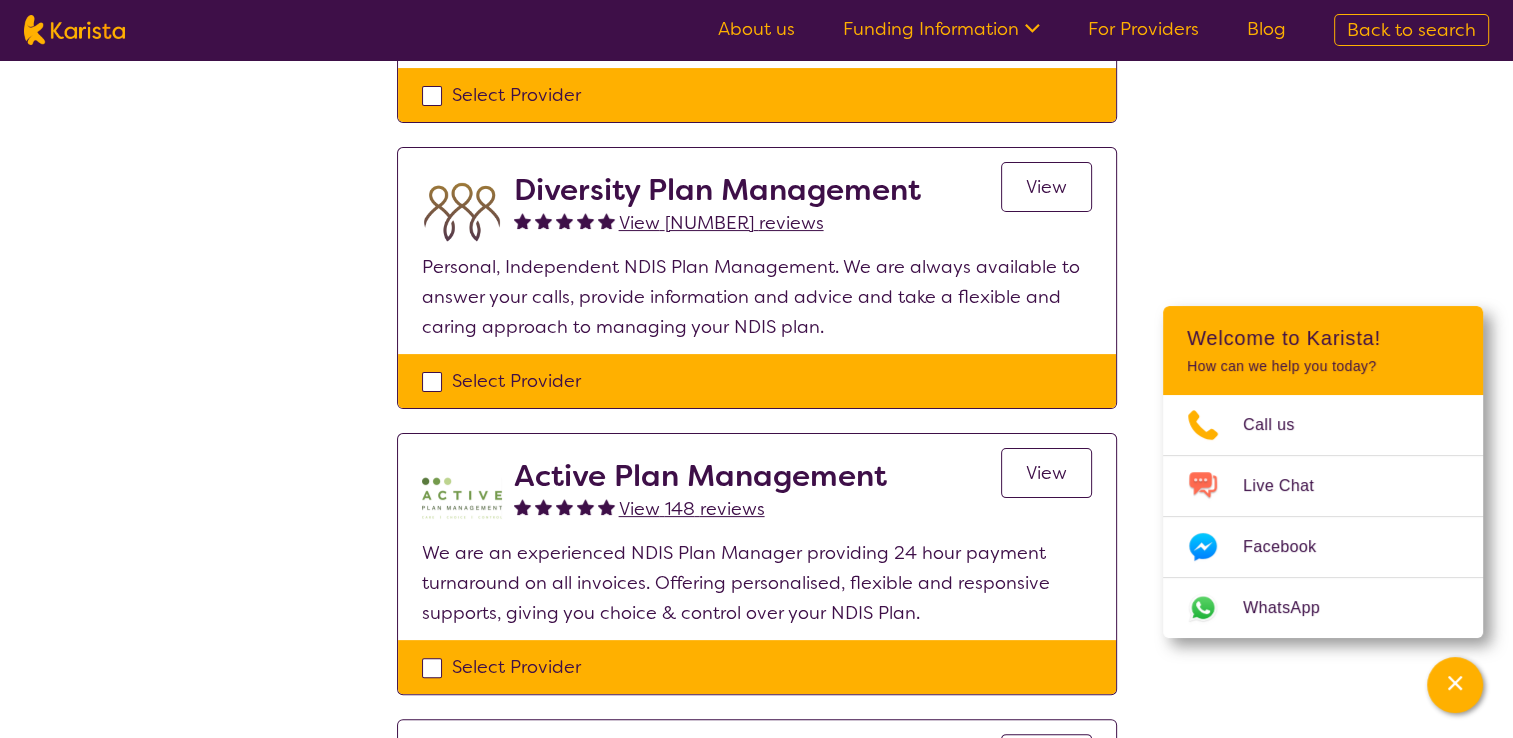 scroll, scrollTop: 0, scrollLeft: 0, axis: both 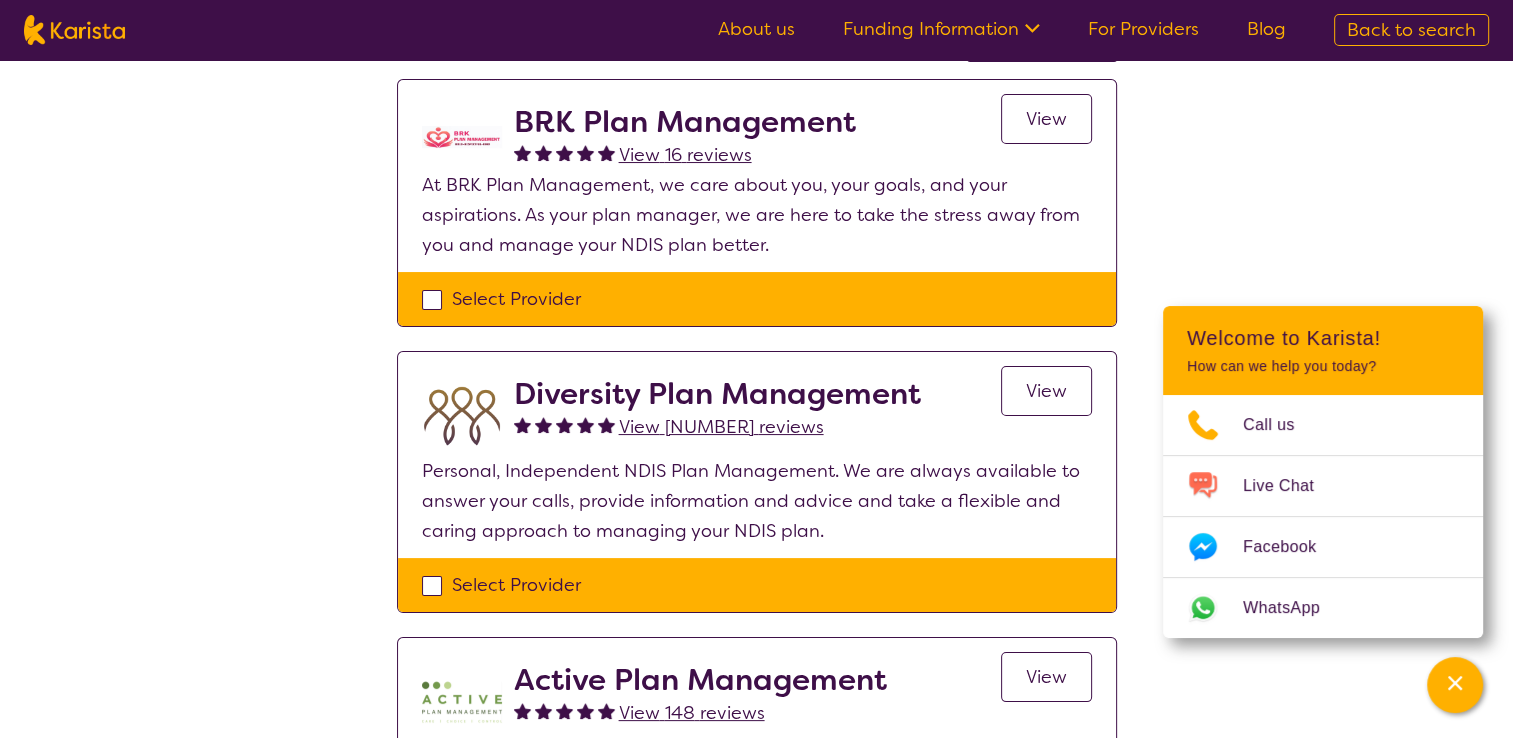 select on "NDIS Plan management" 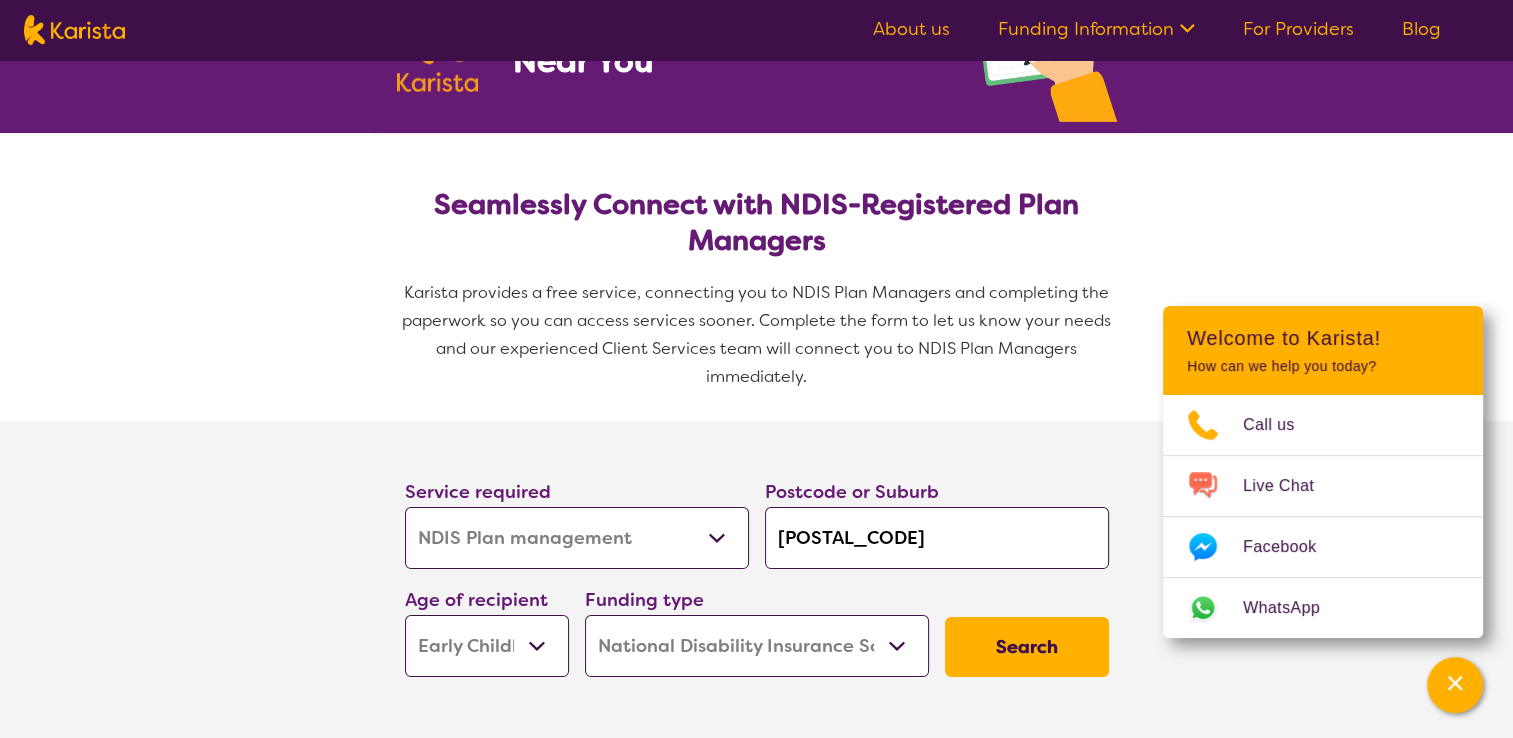 click on "Allied Health Assistant Assessment (ADHD or Autism) Behaviour support Counselling Dietitian Domestic and home help Employment Support Exercise physiology Home Care Package Provider Key Worker NDIS Plan management NDIS Support Coordination Nursing services Occupational therapy Personal care Physiotherapy Podiatry Psychology Psychosocial Recovery Coach Respite Speech therapy Support worker Supported accommodation" at bounding box center (577, 538) 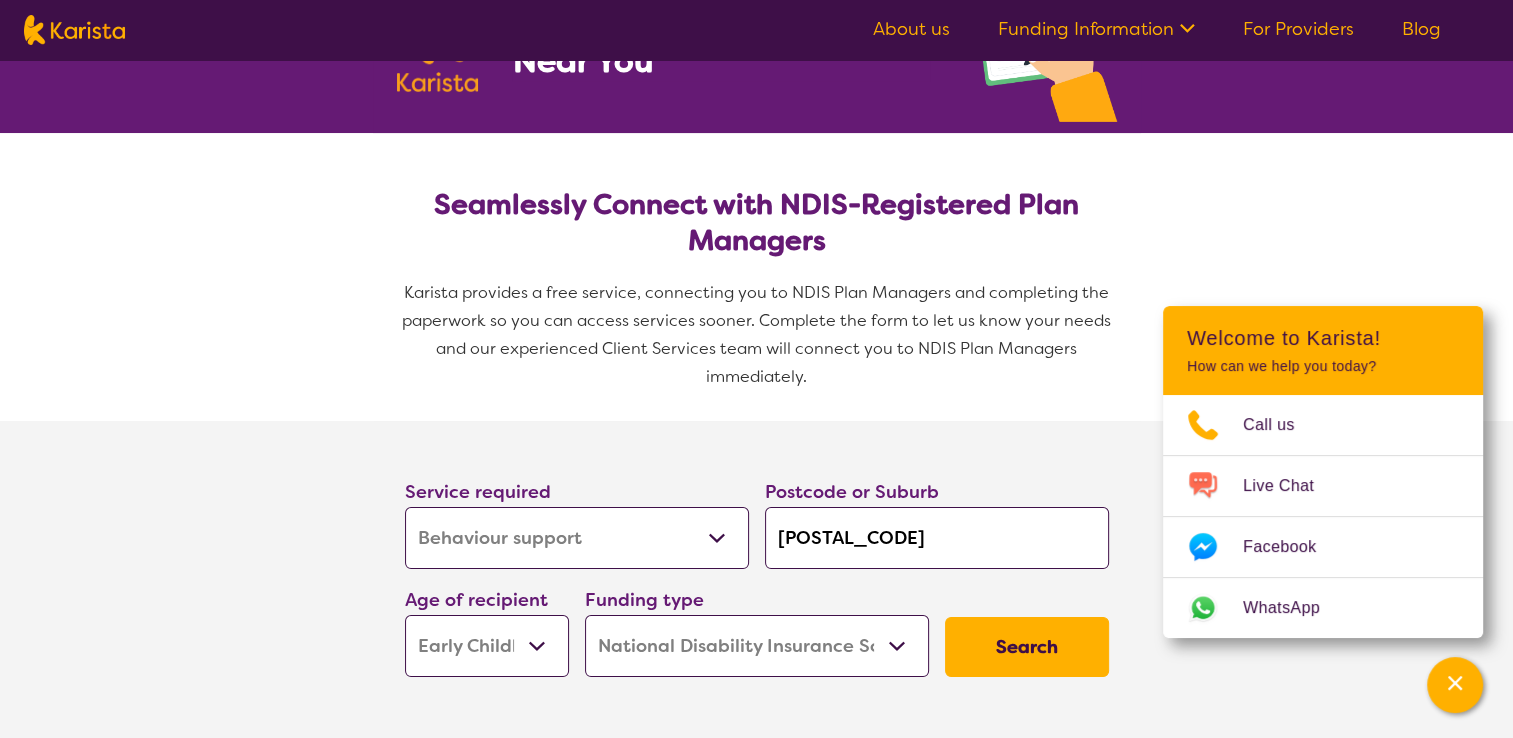 click on "Allied Health Assistant Assessment (ADHD or Autism) Behaviour support Counselling Dietitian Domestic and home help Employment Support Exercise physiology Home Care Package Provider Key Worker NDIS Plan management NDIS Support Coordination Nursing services Occupational therapy Personal care Physiotherapy Podiatry Psychology Psychosocial Recovery Coach Respite Speech therapy Support worker Supported accommodation" at bounding box center [577, 538] 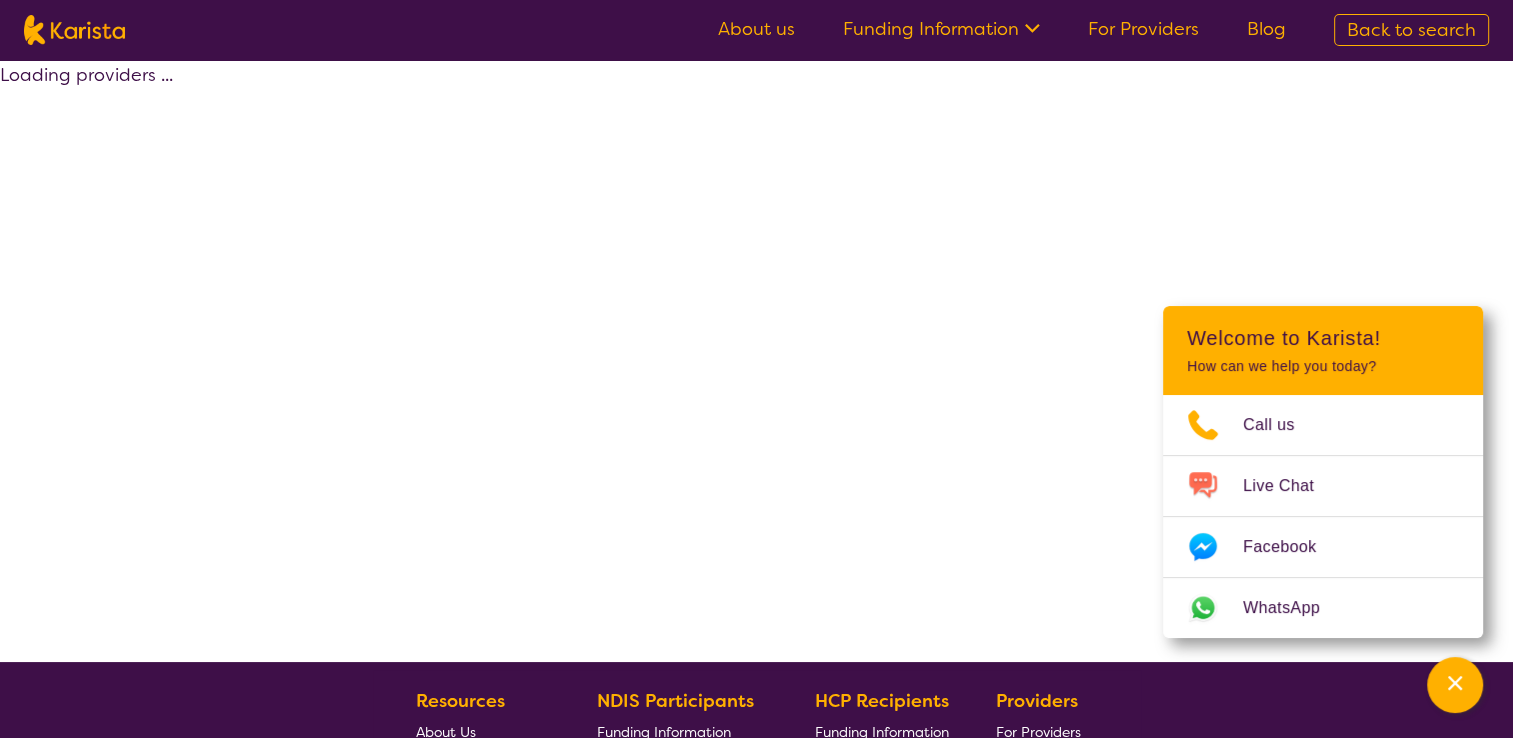 select on "by_score" 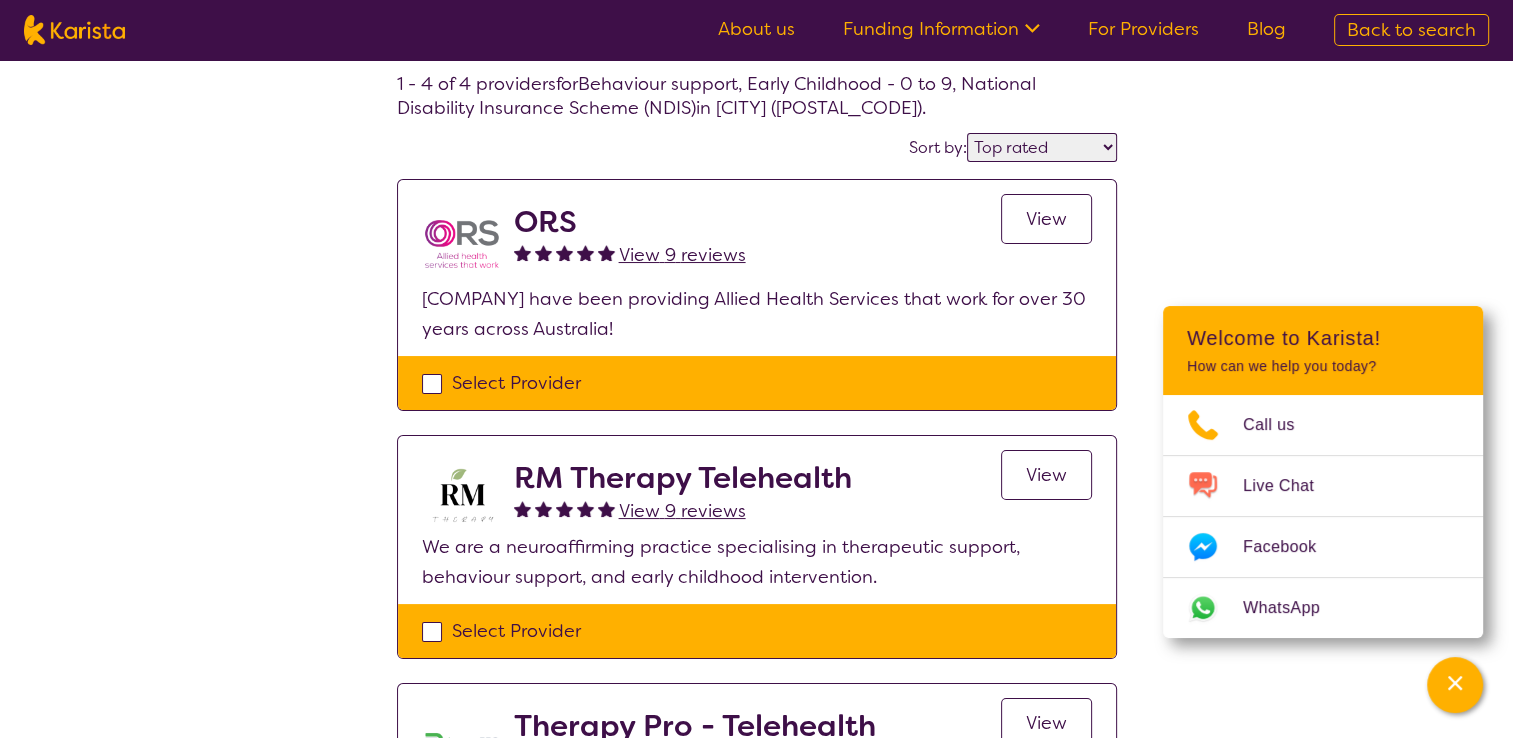 scroll, scrollTop: 100, scrollLeft: 0, axis: vertical 